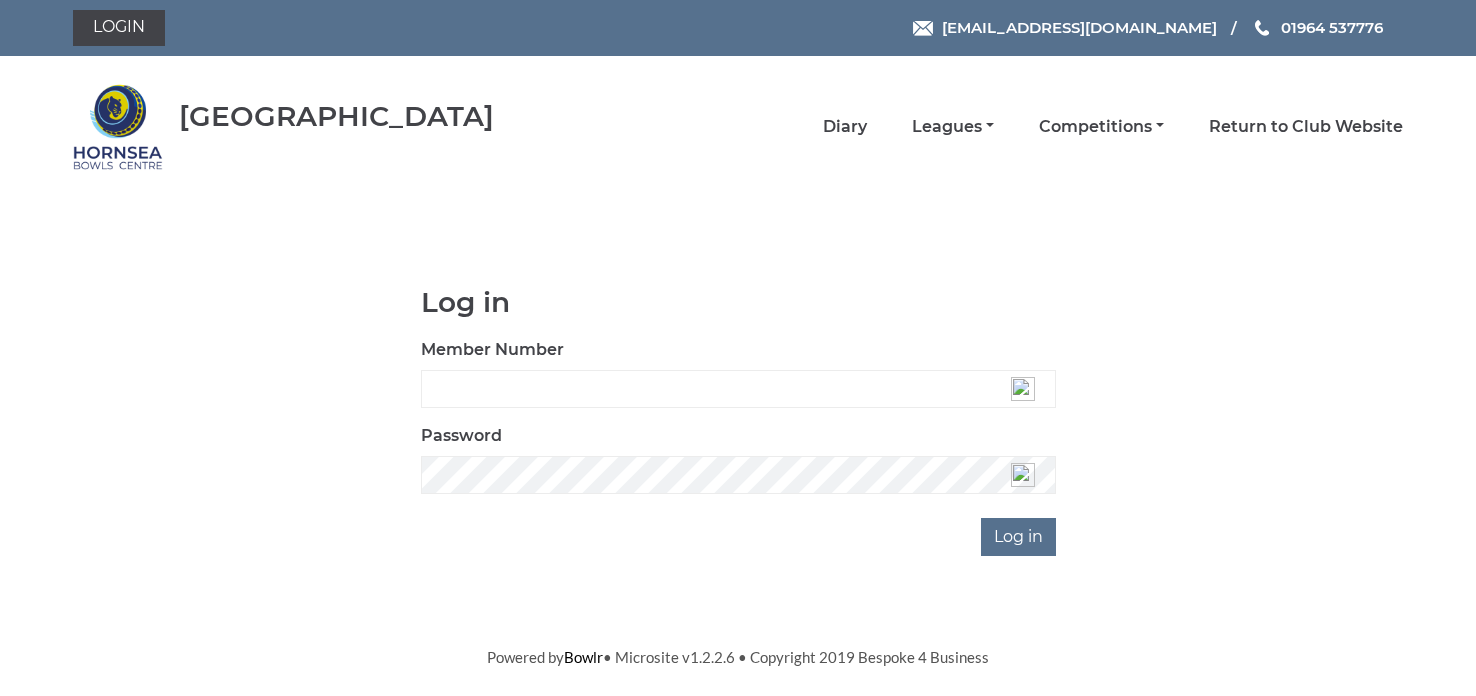 scroll, scrollTop: 0, scrollLeft: 0, axis: both 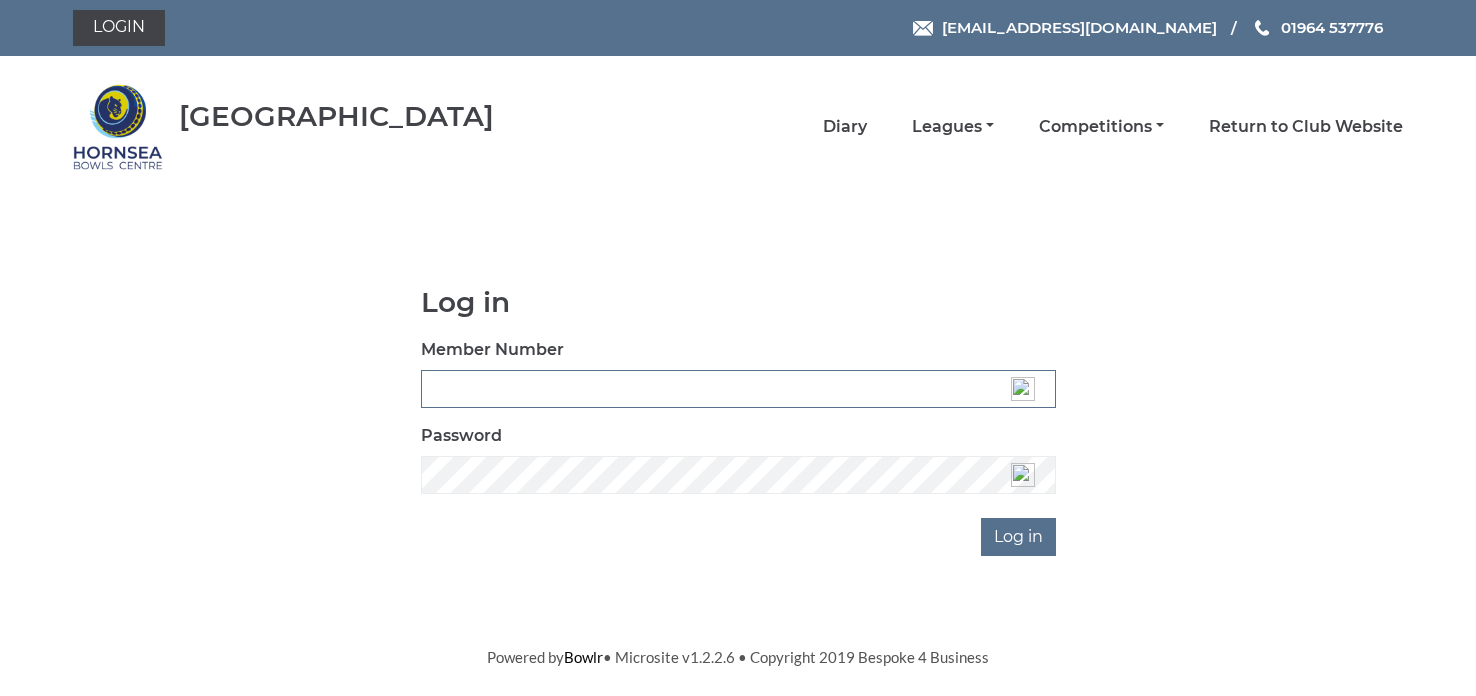 click on "Member Number" at bounding box center (738, 389) 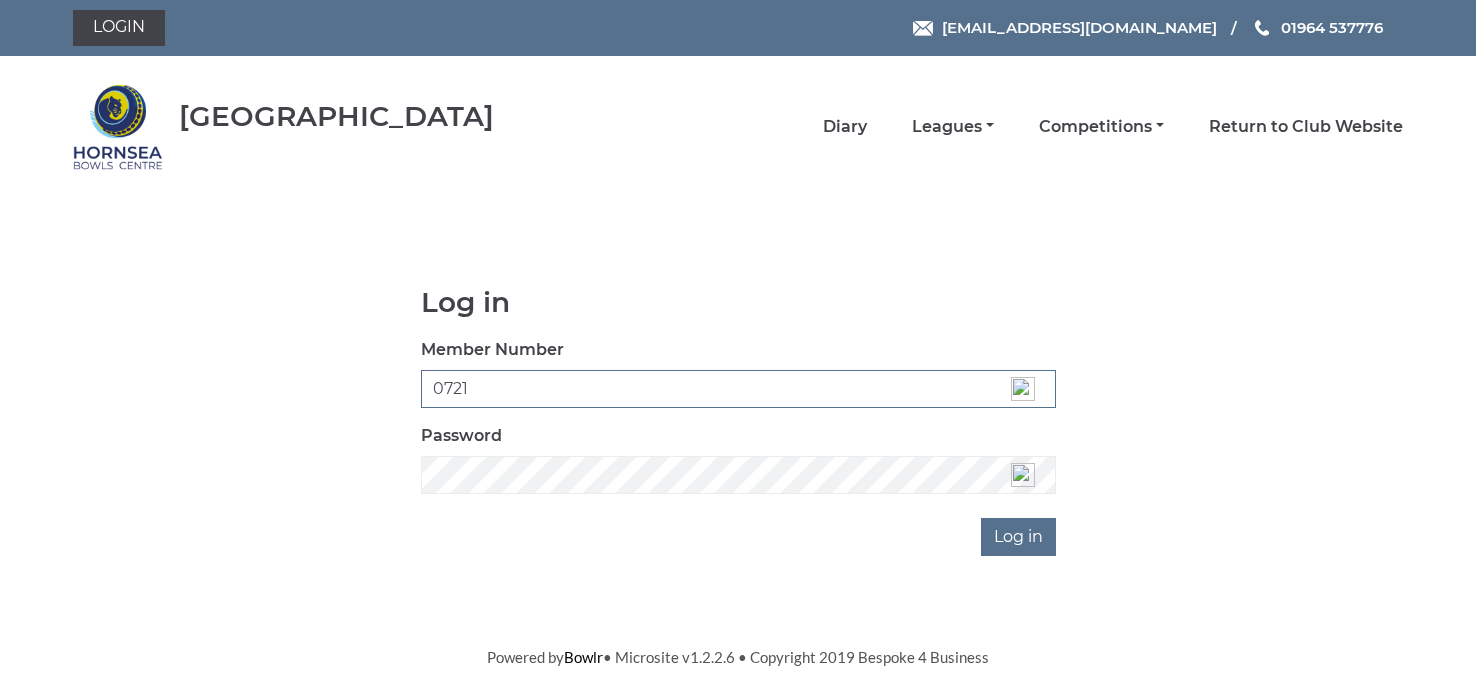 type on "0721" 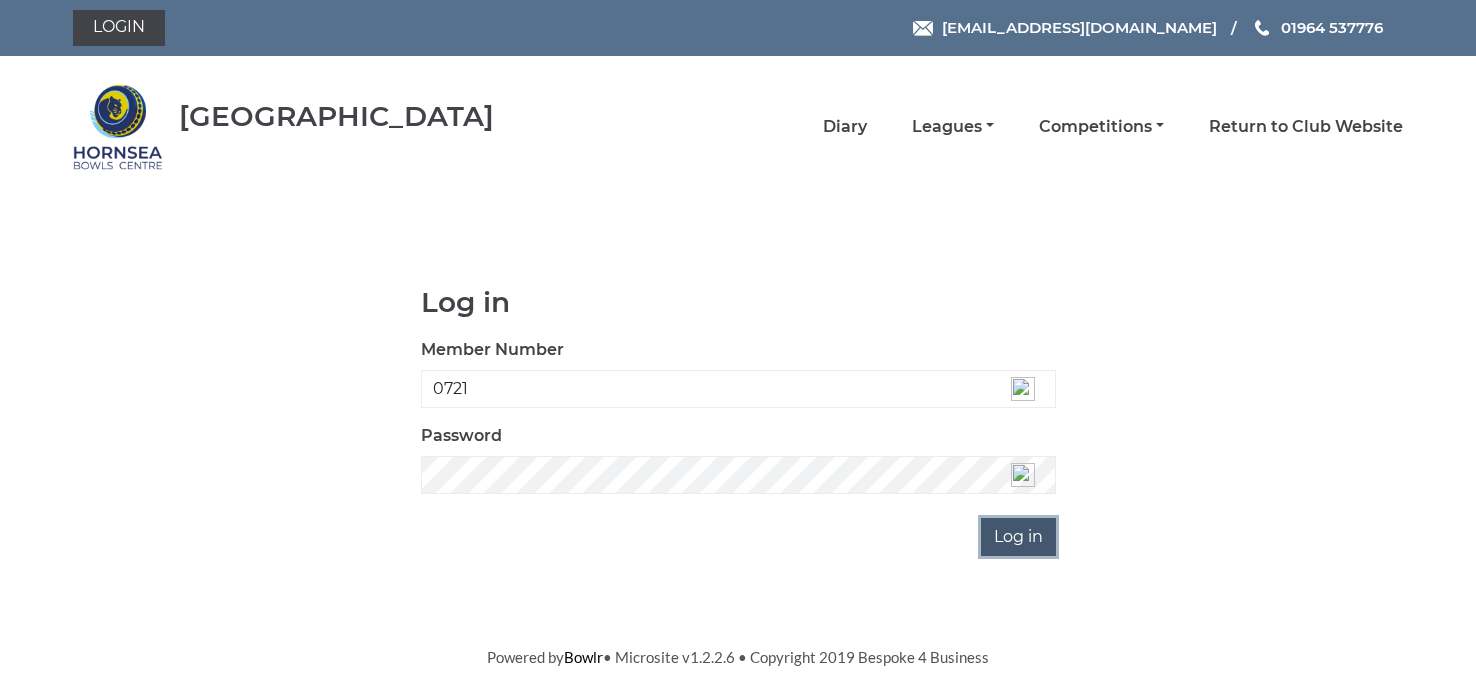 click on "Log in" at bounding box center (1018, 537) 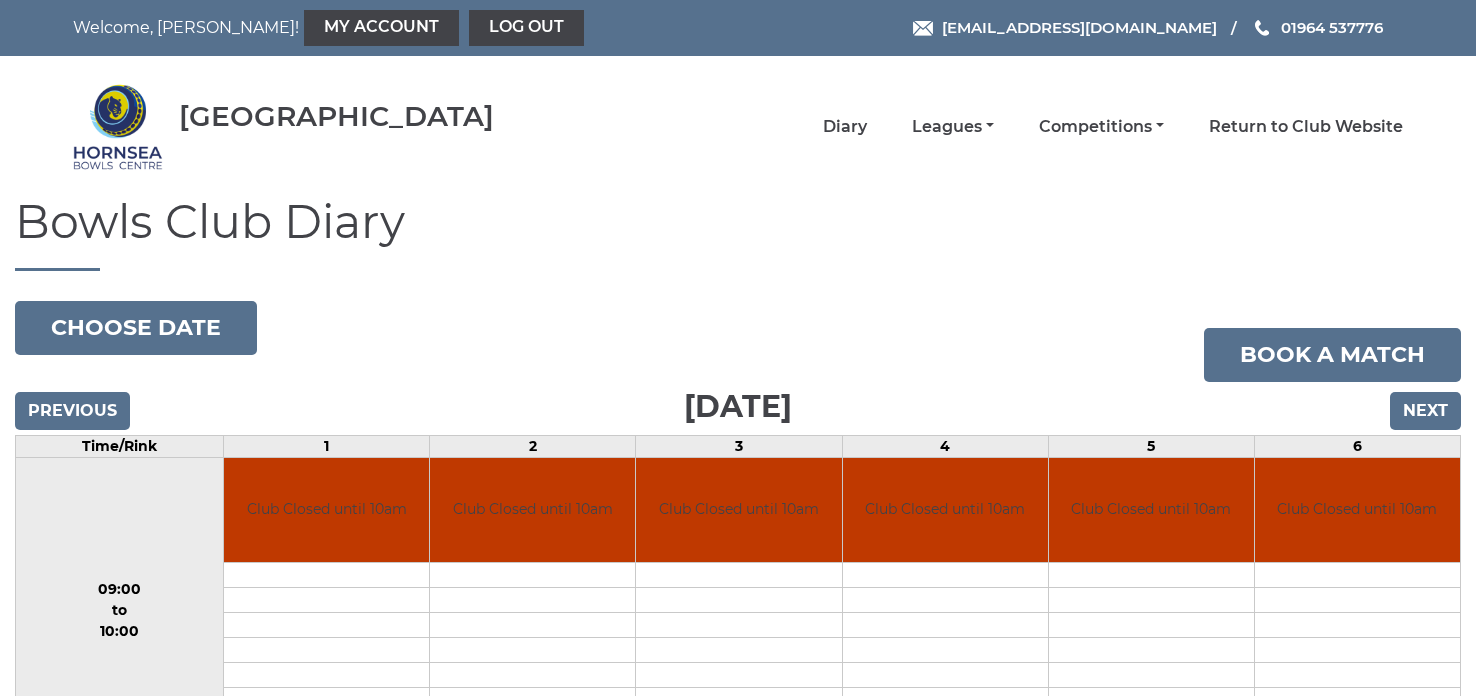 scroll, scrollTop: 0, scrollLeft: 0, axis: both 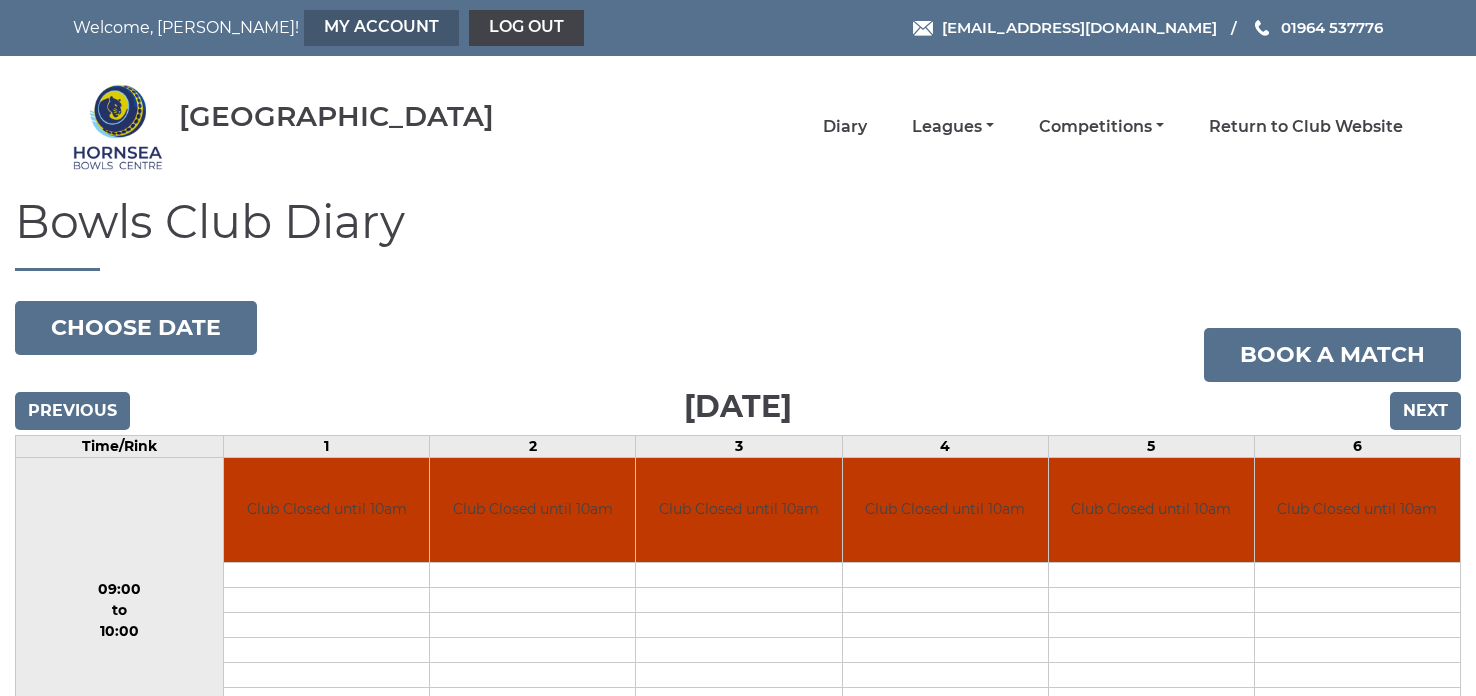 click on "My Account" at bounding box center [381, 28] 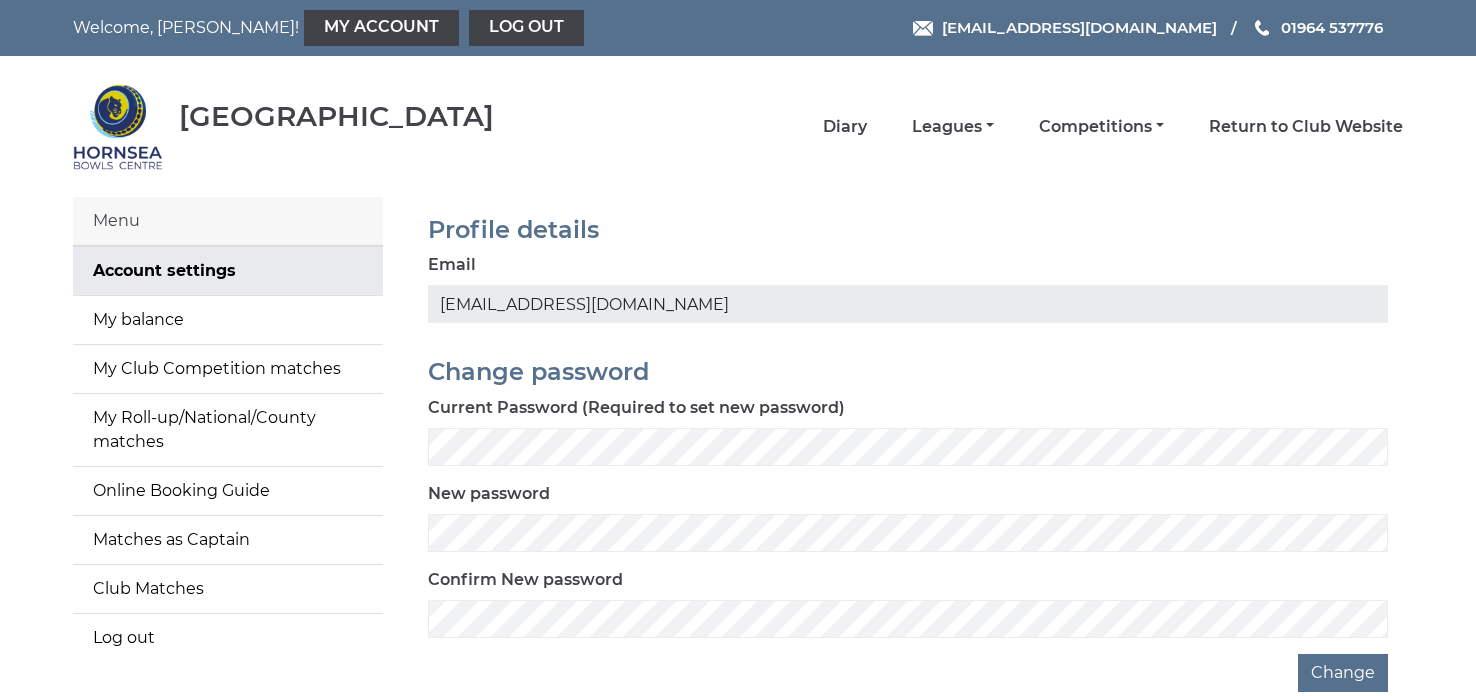 scroll, scrollTop: 0, scrollLeft: 0, axis: both 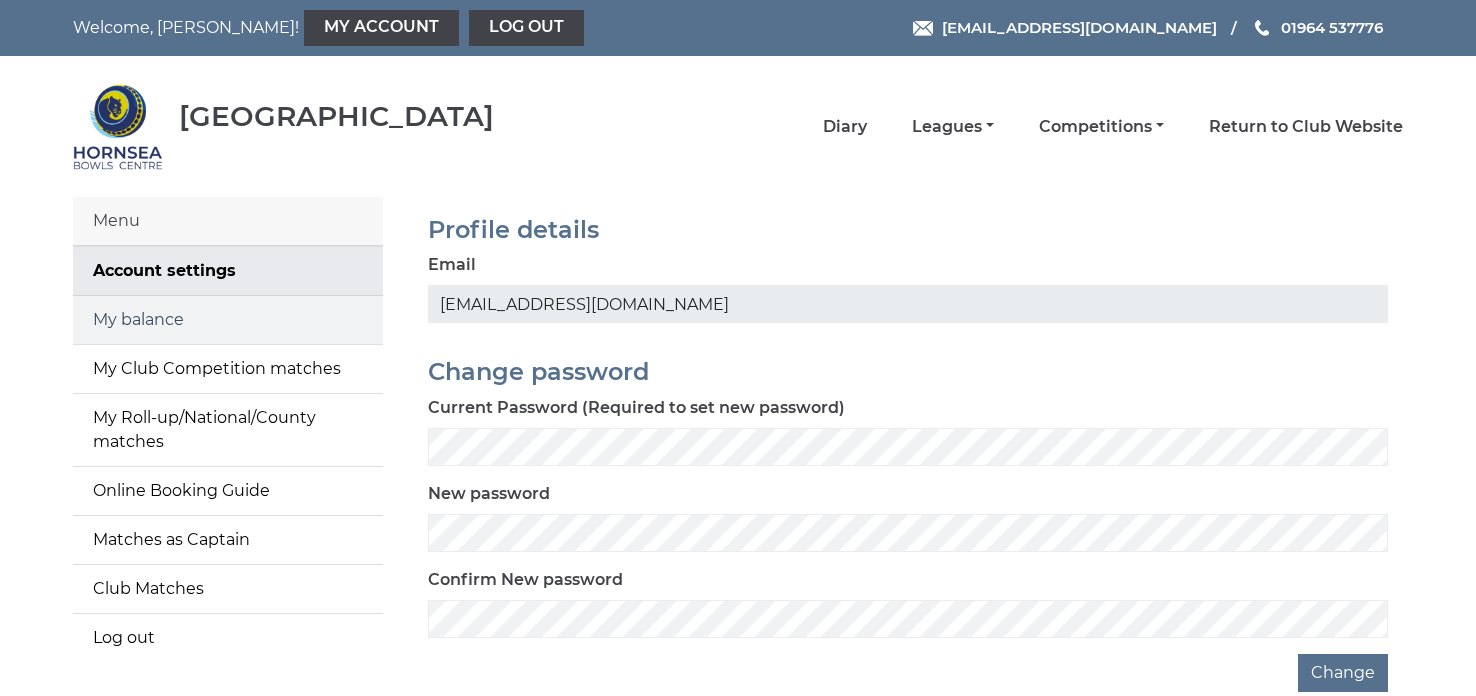 click on "My balance" at bounding box center [228, 320] 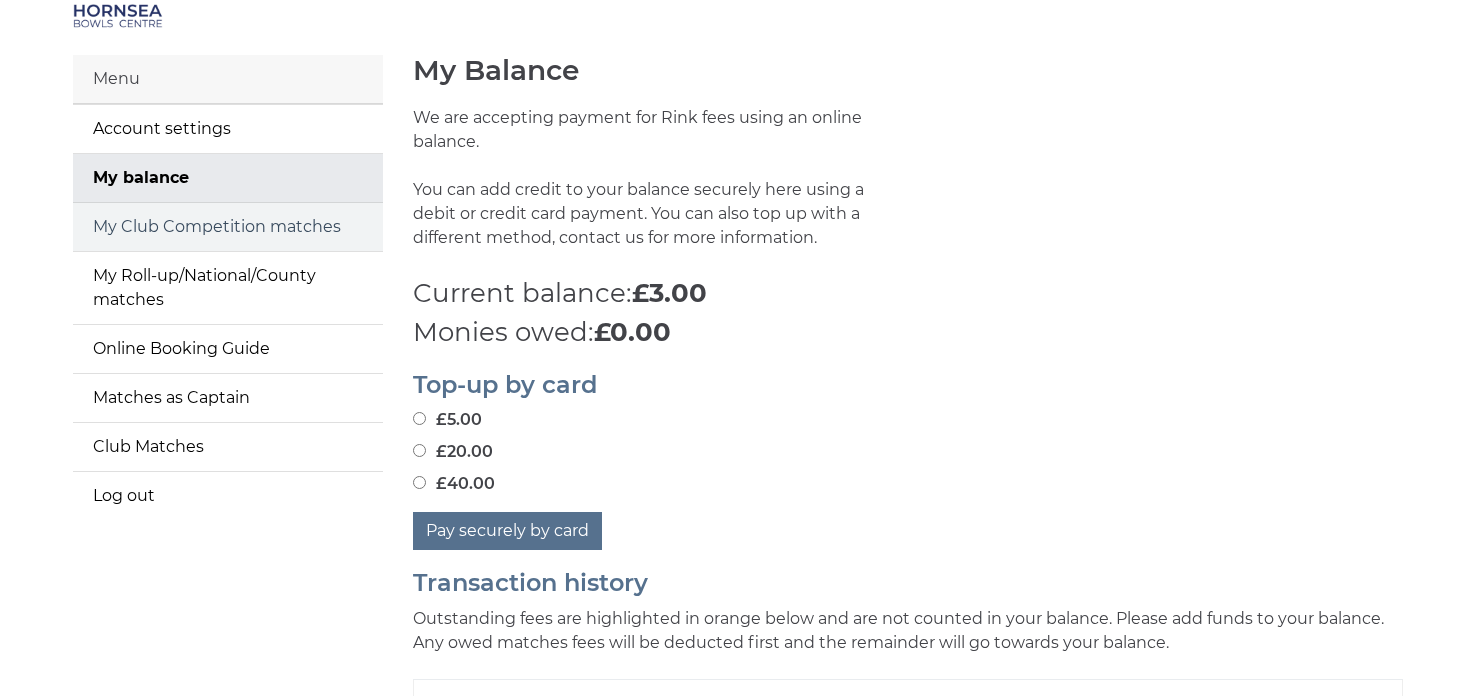 scroll, scrollTop: 199, scrollLeft: 0, axis: vertical 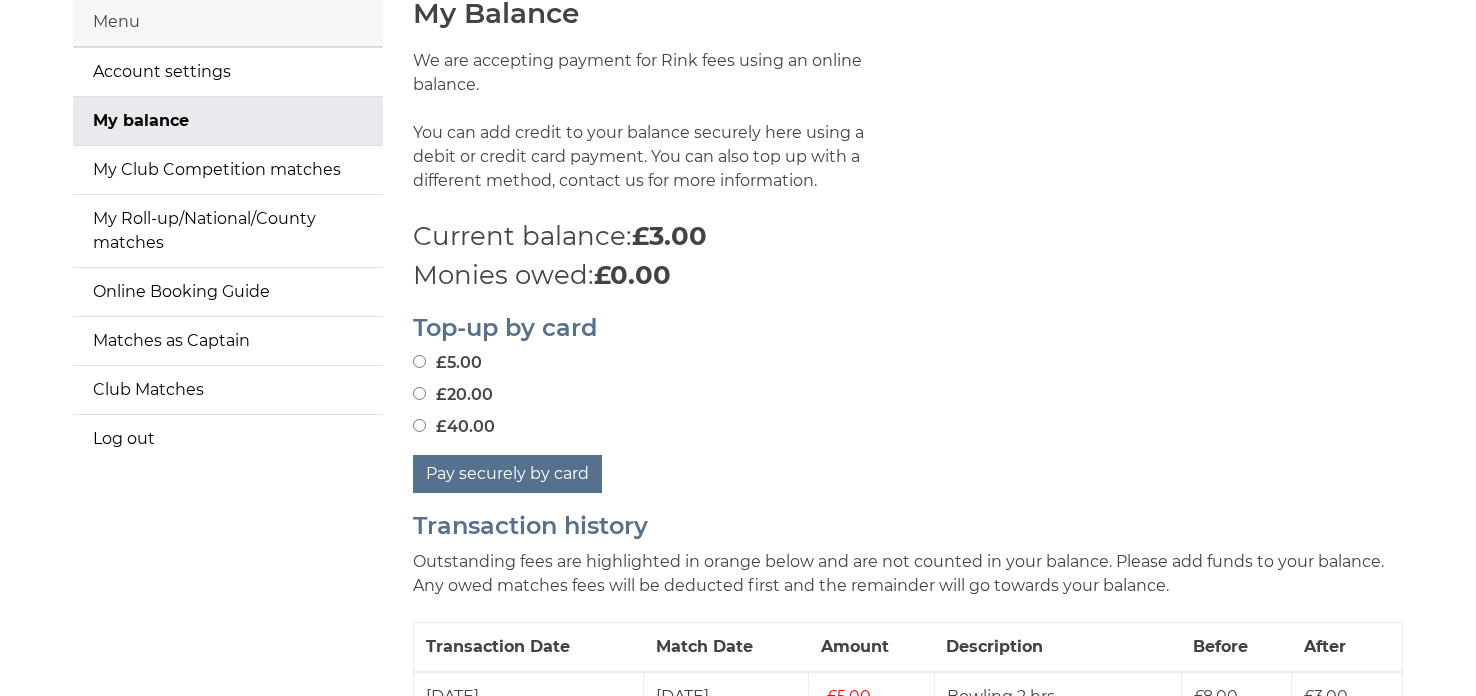 click on "£40.00" at bounding box center [419, 425] 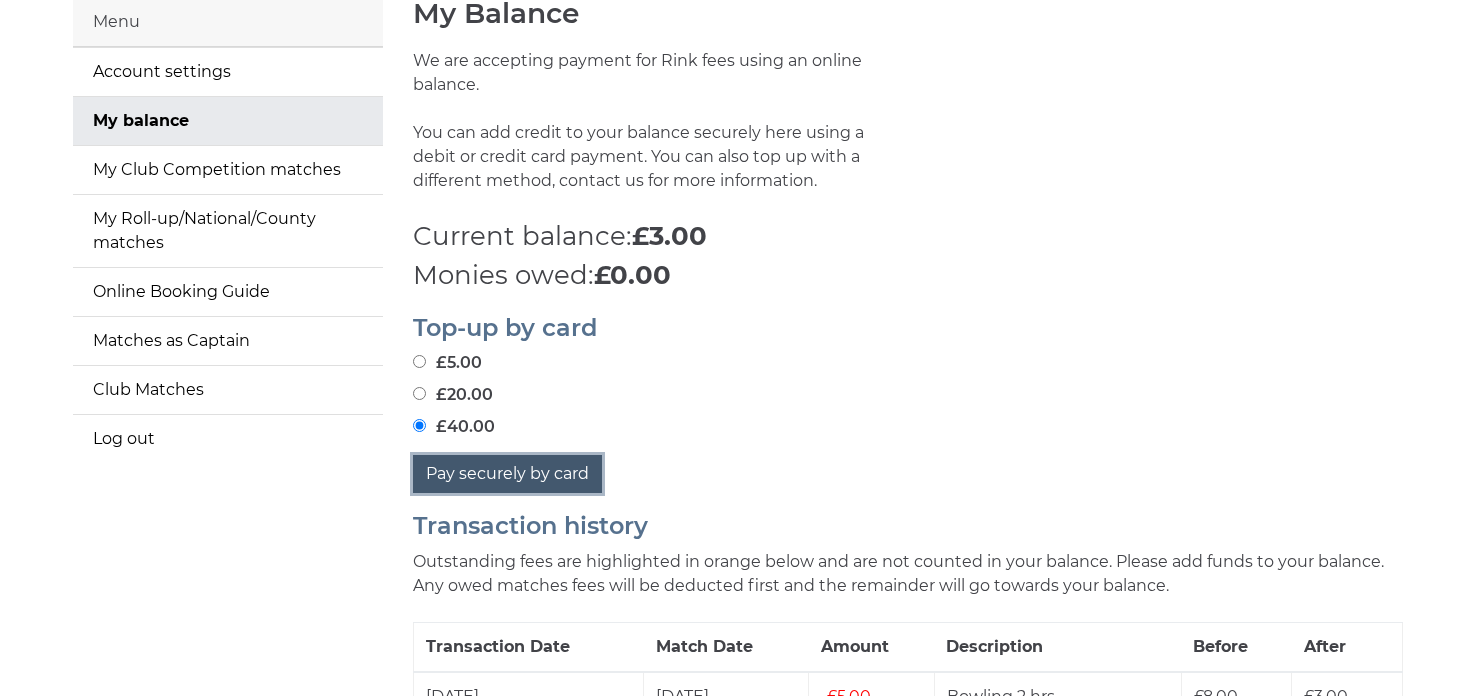 click on "Pay securely by card" at bounding box center (507, 474) 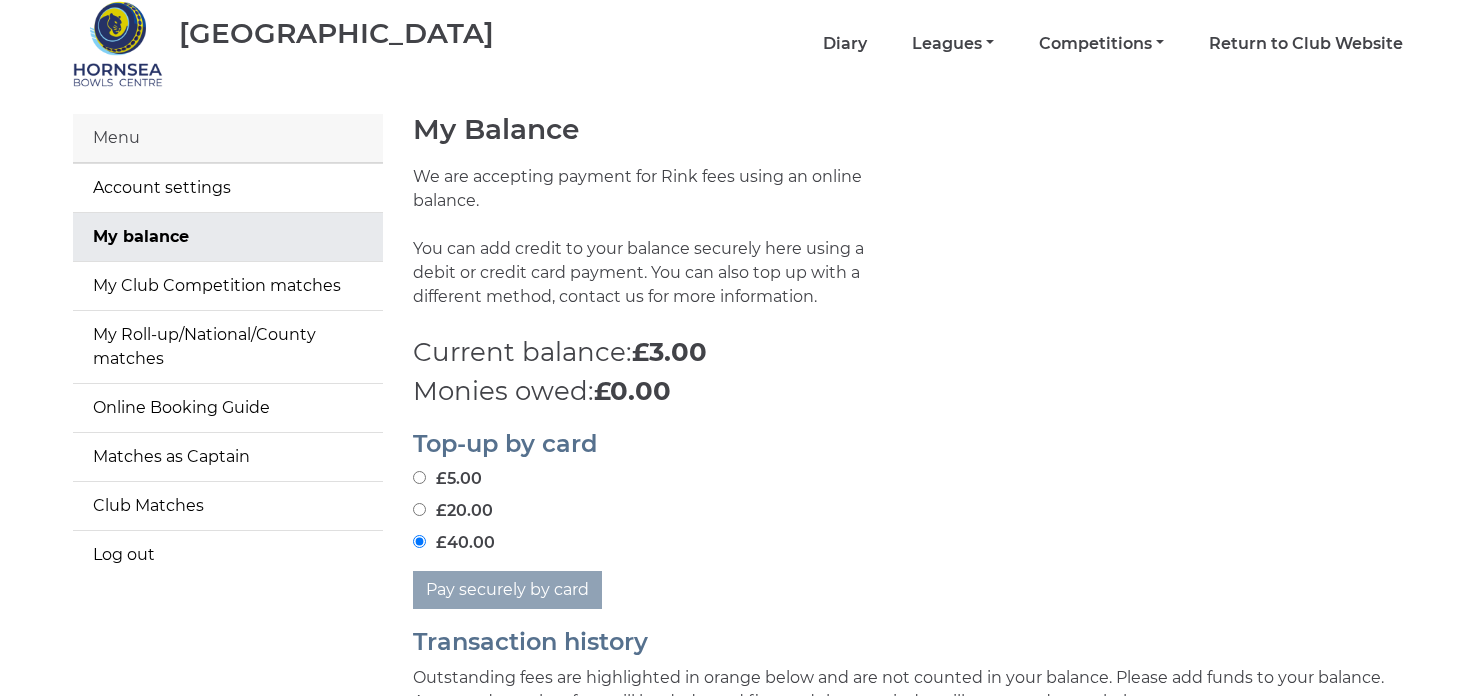 scroll, scrollTop: 79, scrollLeft: 0, axis: vertical 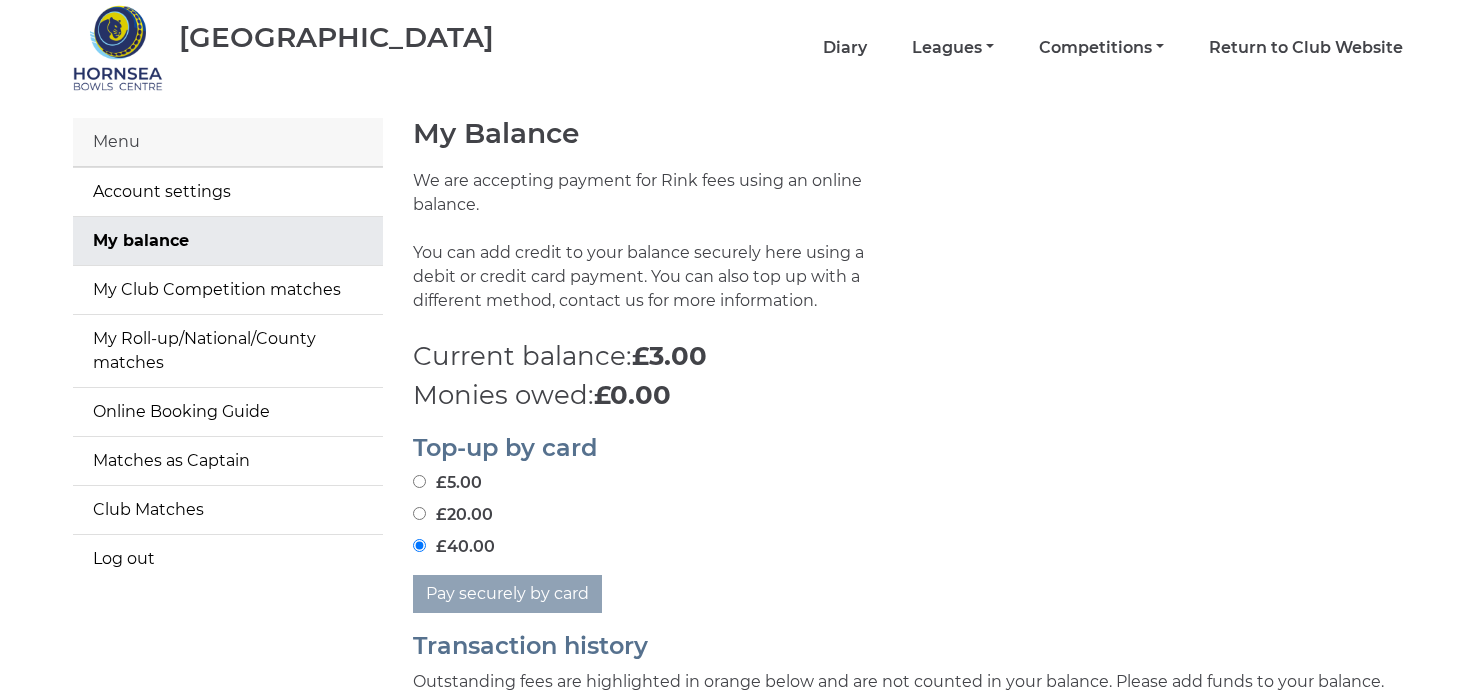 click on "Menu" at bounding box center [228, 142] 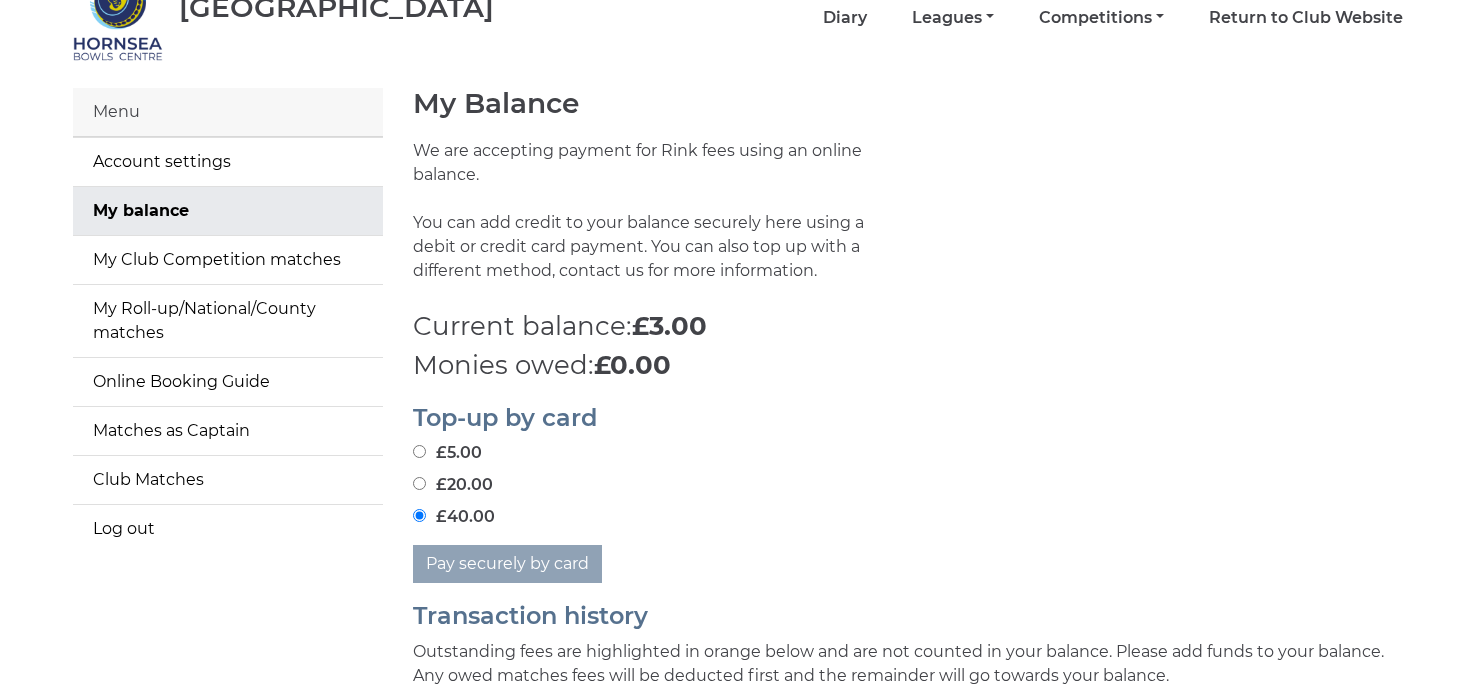 scroll, scrollTop: 0, scrollLeft: 0, axis: both 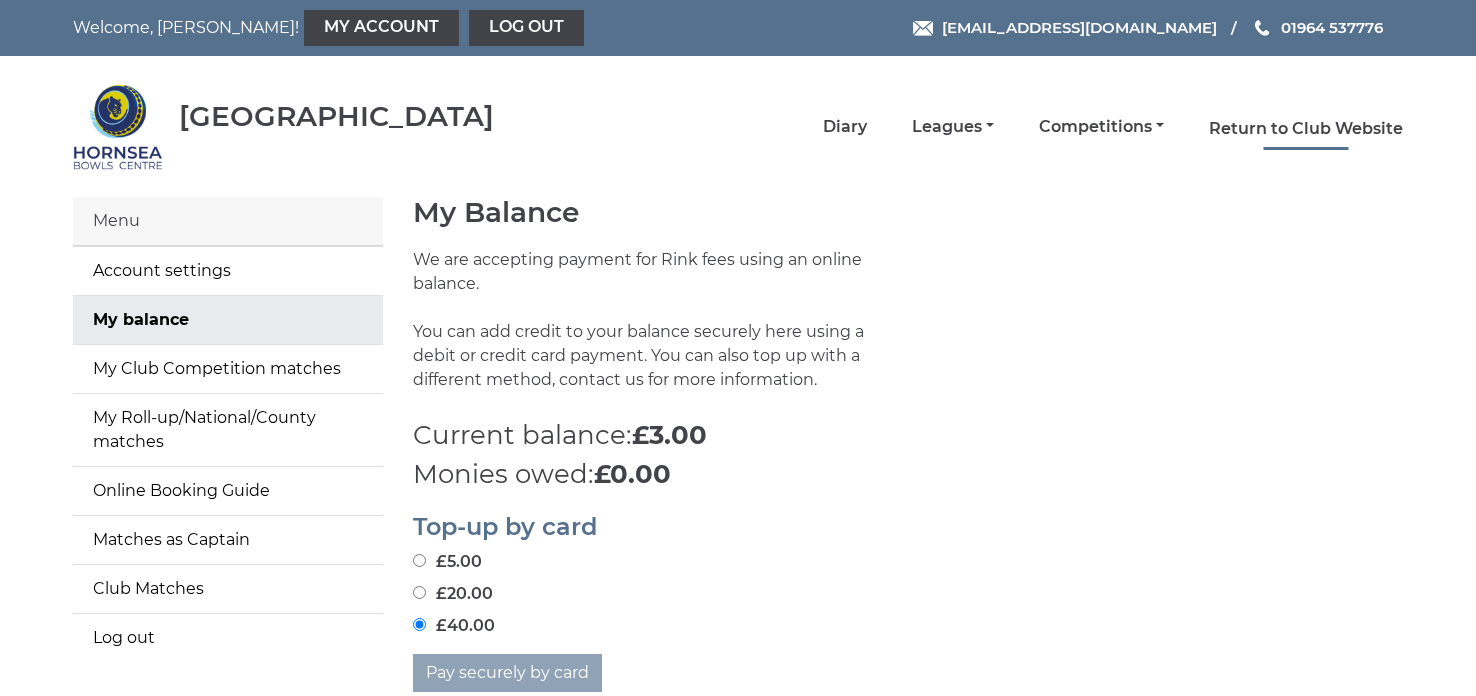 click on "Return to Club Website" at bounding box center (1306, 129) 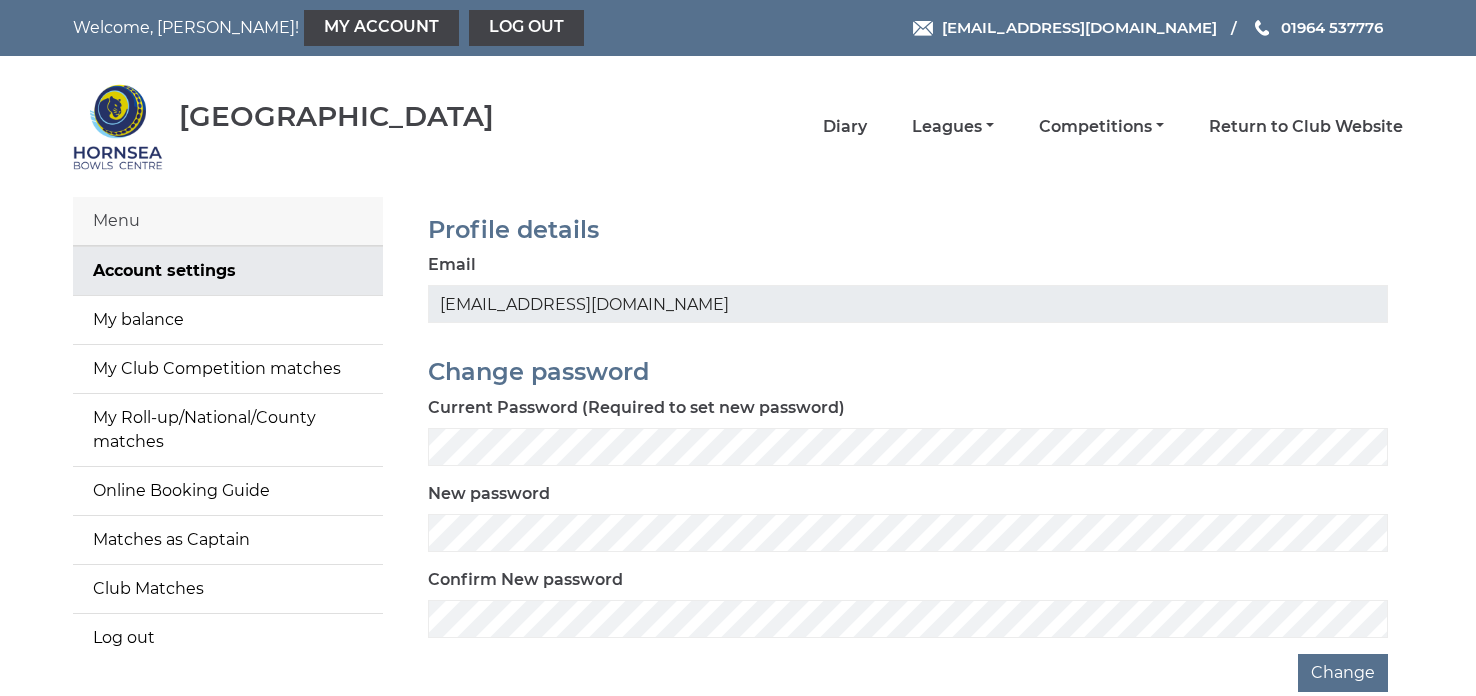 scroll, scrollTop: 0, scrollLeft: 0, axis: both 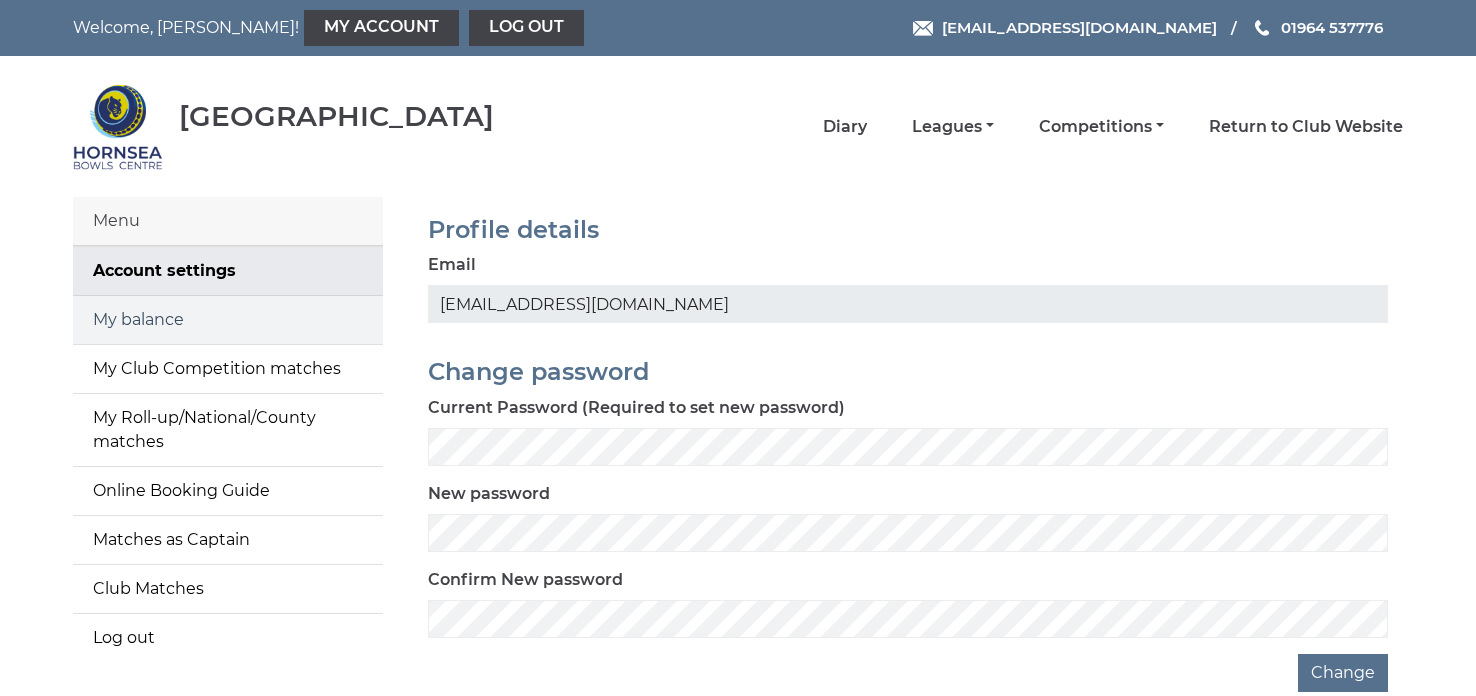 click on "My balance" at bounding box center (228, 320) 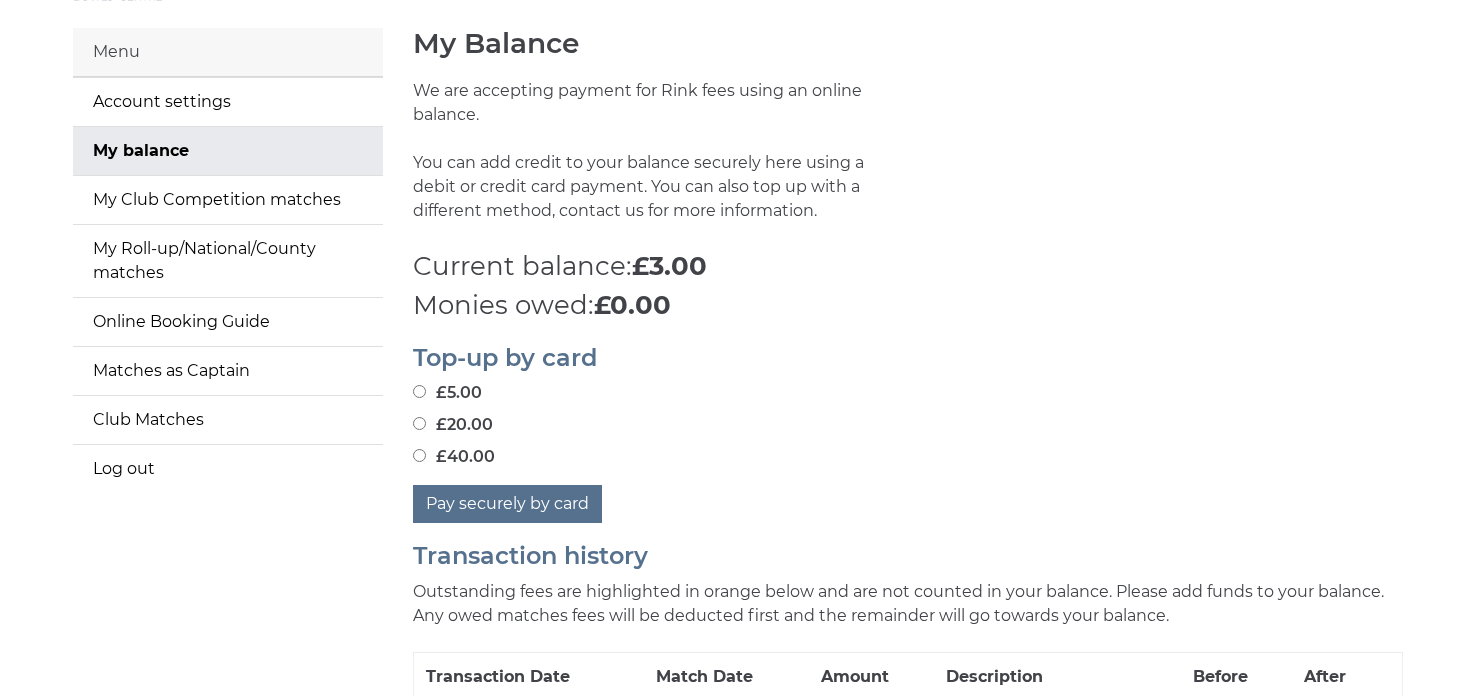 scroll, scrollTop: 239, scrollLeft: 0, axis: vertical 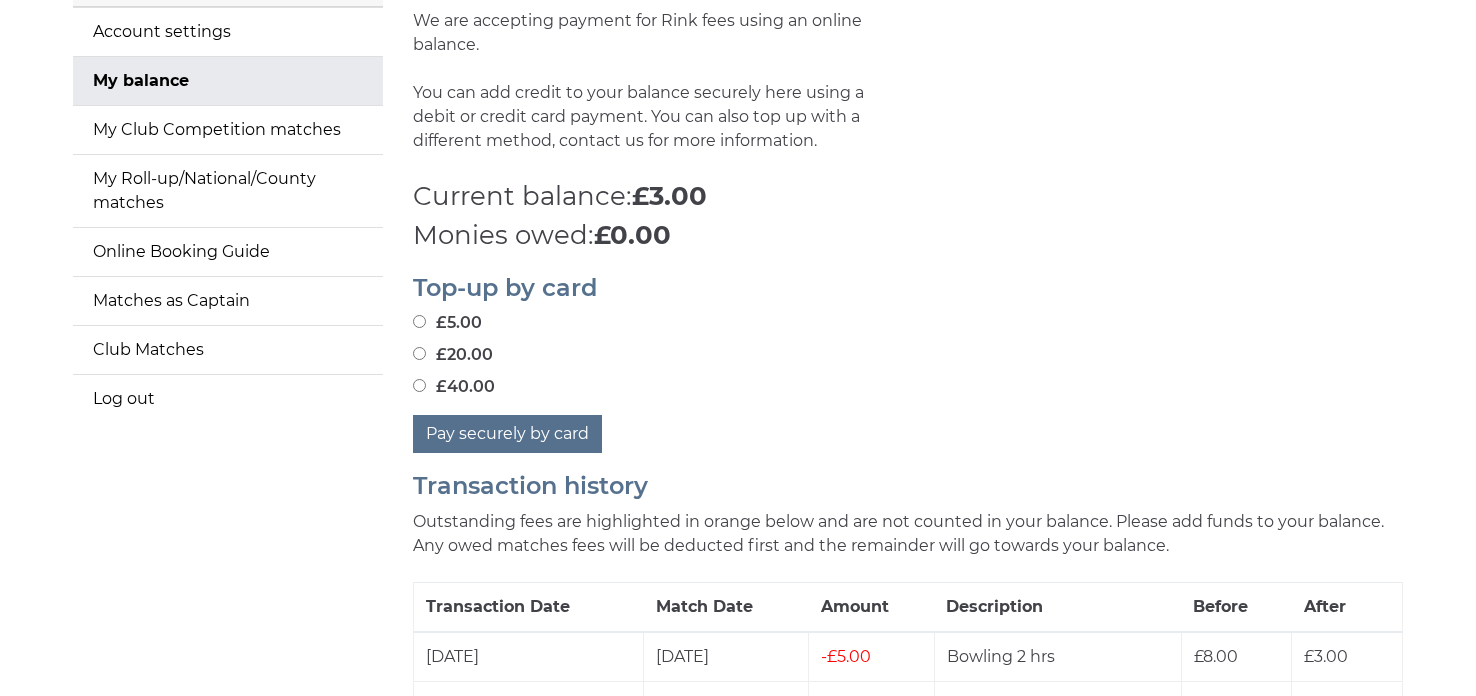 click on "£40.00" at bounding box center [419, 385] 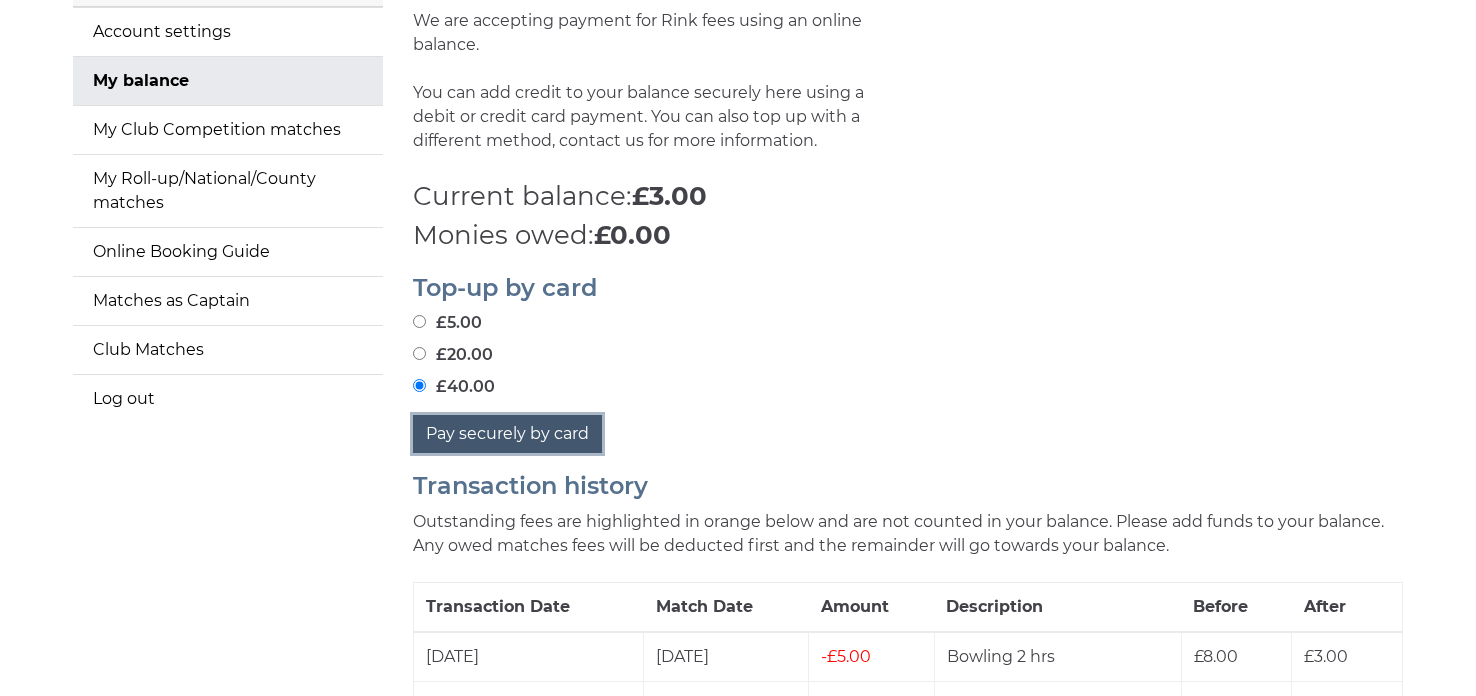 click on "Pay securely by card" at bounding box center [507, 434] 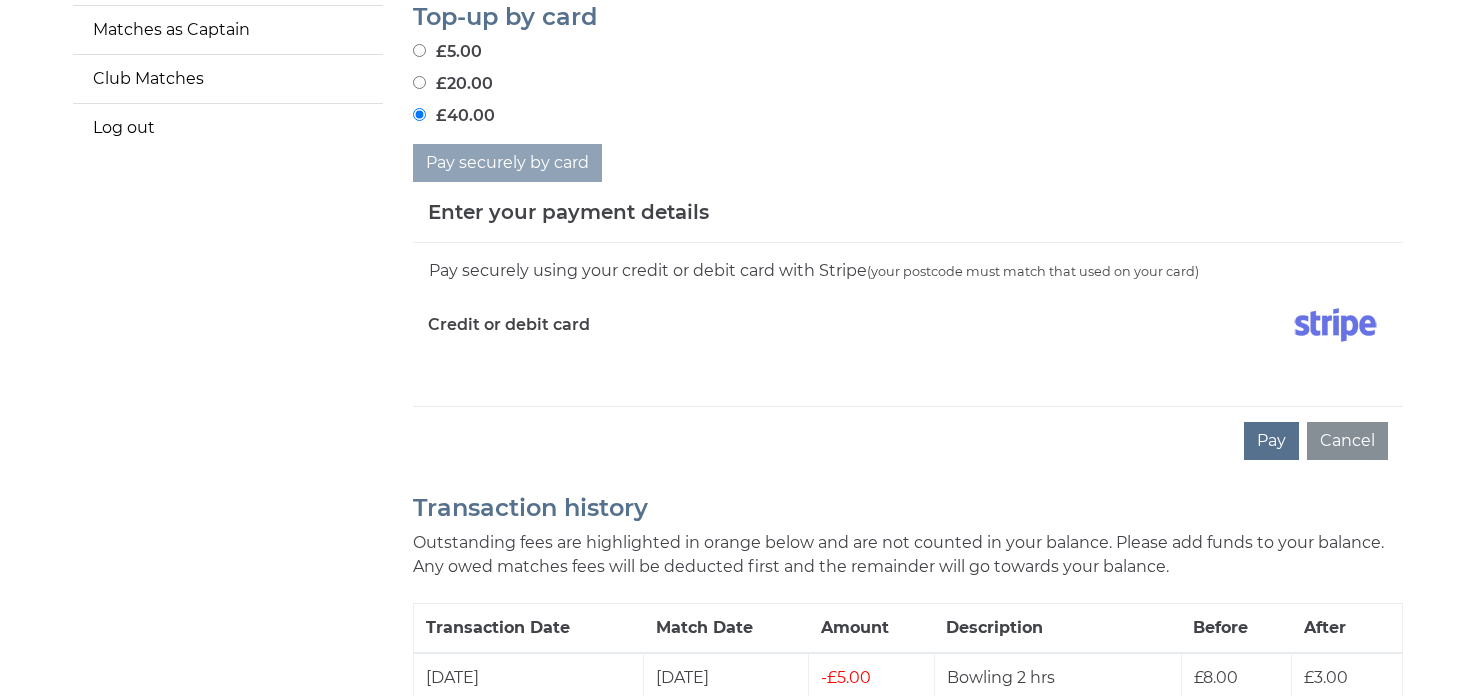 scroll, scrollTop: 519, scrollLeft: 0, axis: vertical 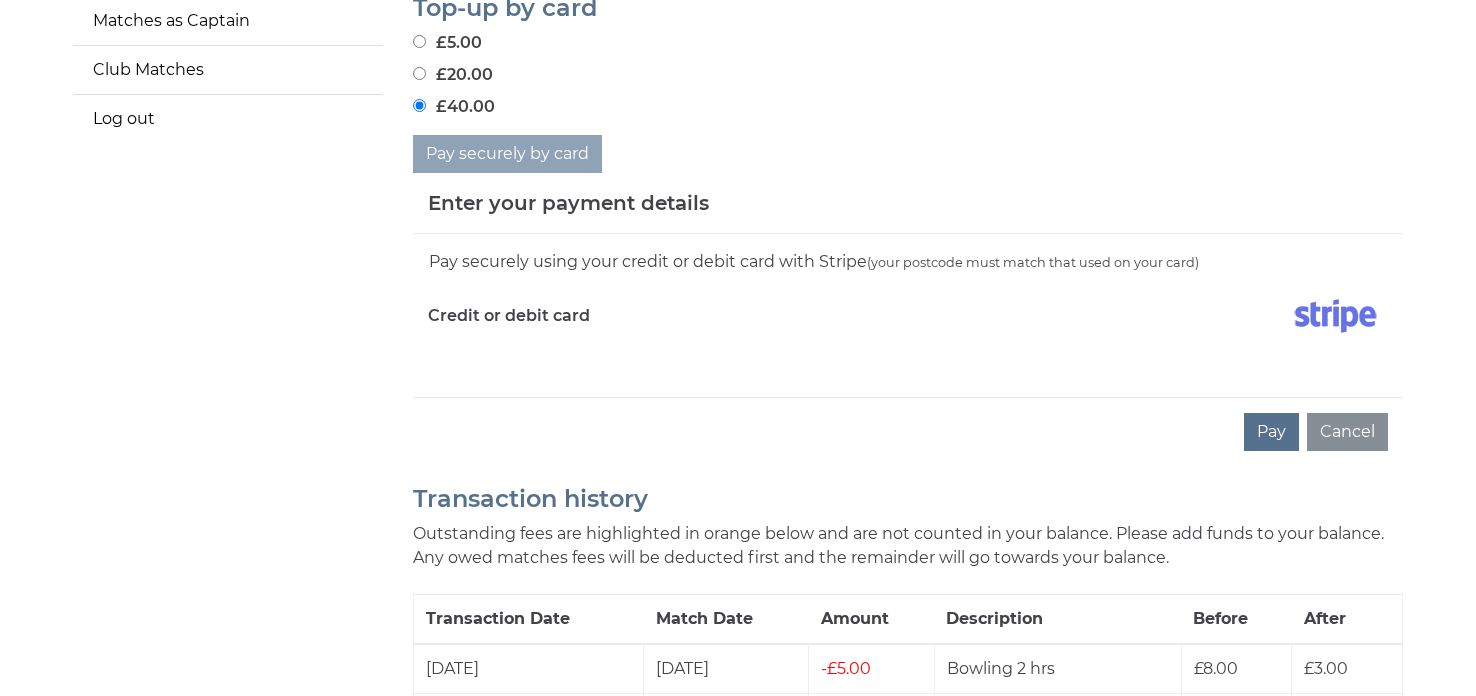 click on "Pay securely using your credit or debit card with Stripe  (your postcode must match that used on your card)
Credit or debit card" at bounding box center (908, 315) 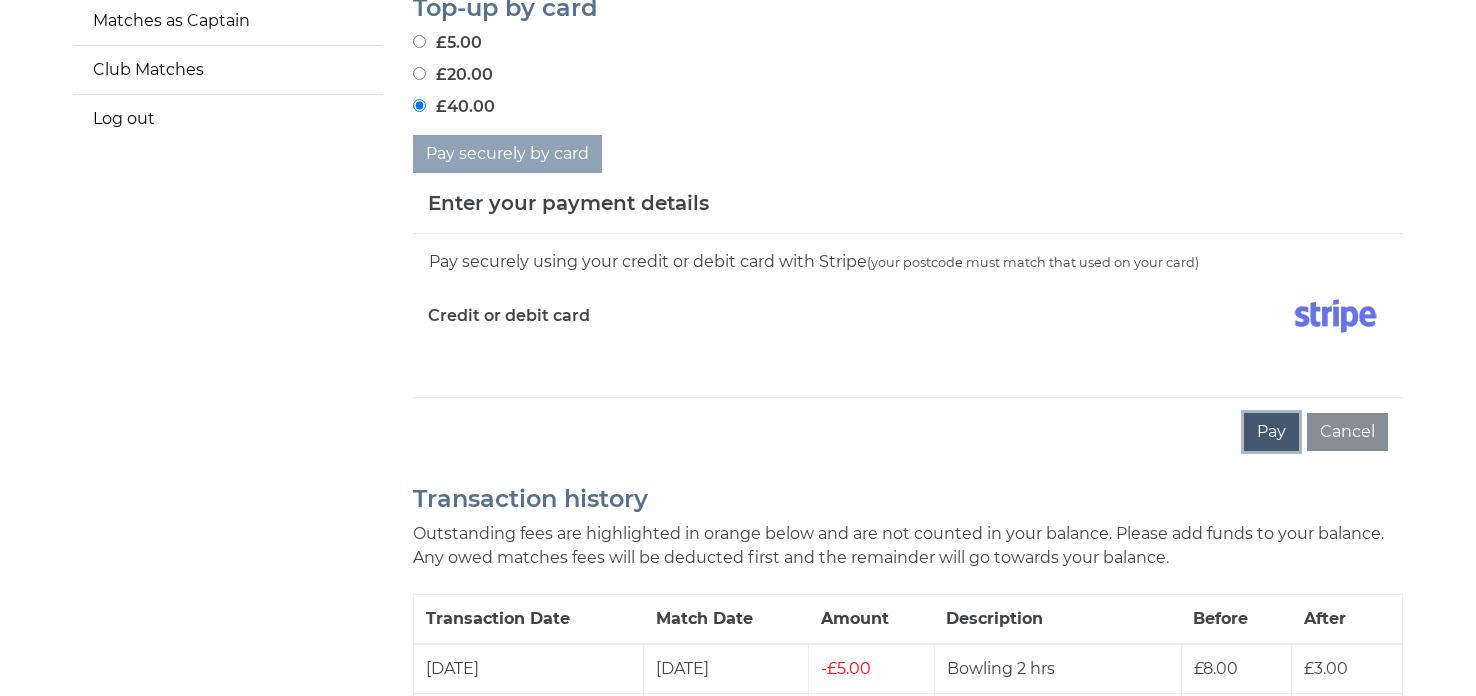 click on "Pay" at bounding box center (1271, 432) 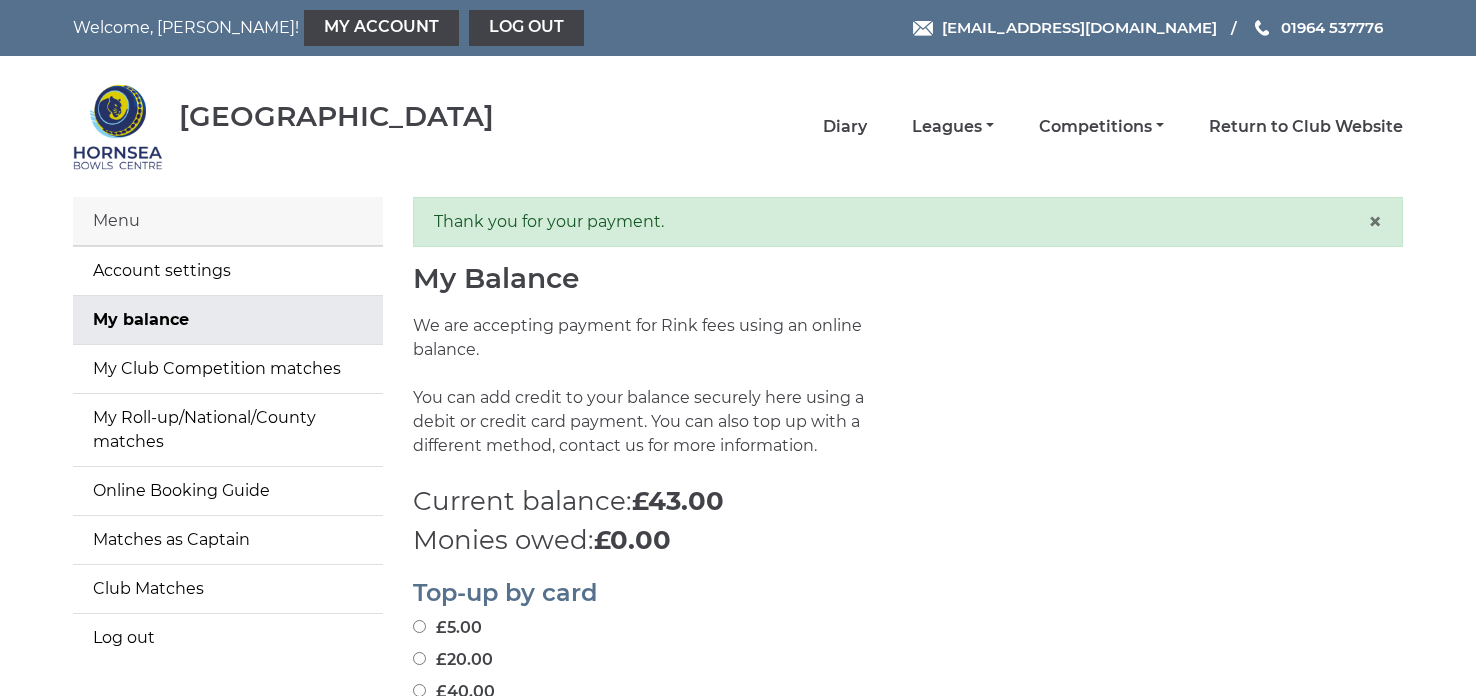 scroll, scrollTop: 0, scrollLeft: 0, axis: both 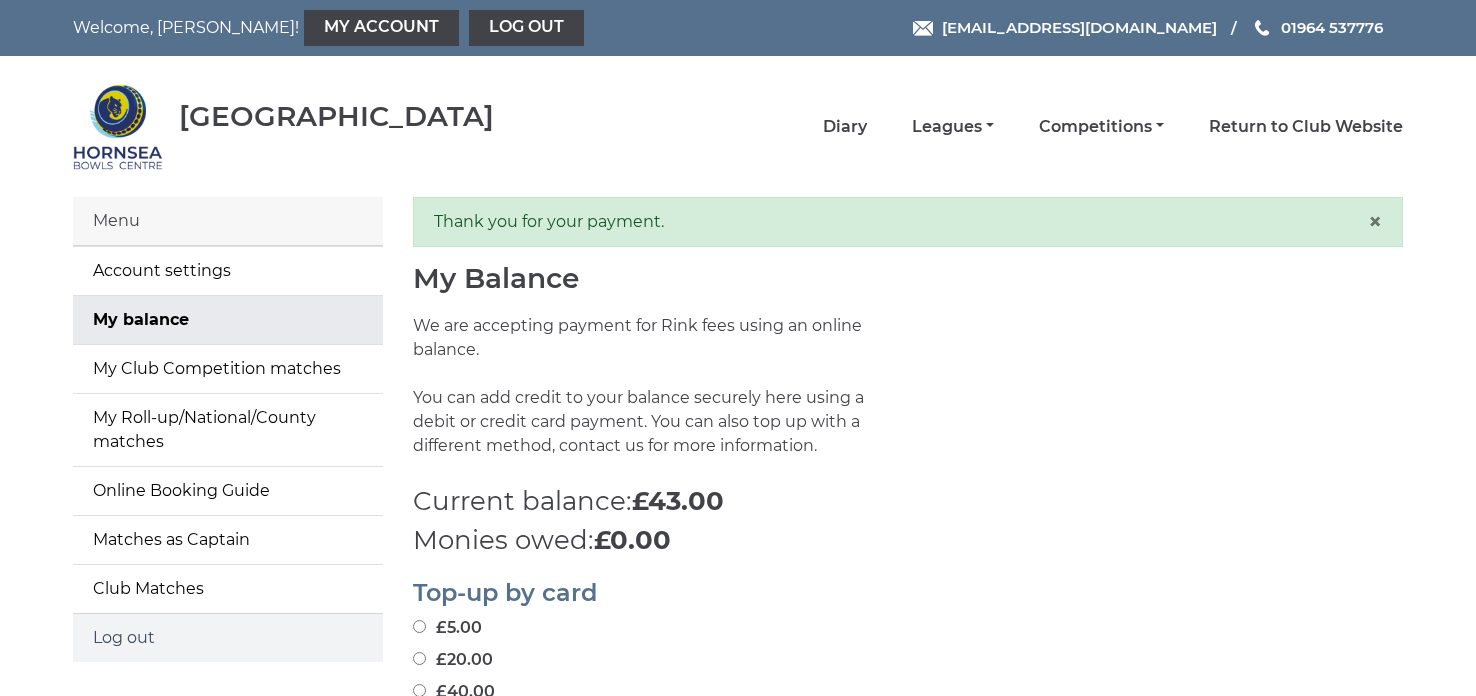 click on "Log out" at bounding box center [228, 638] 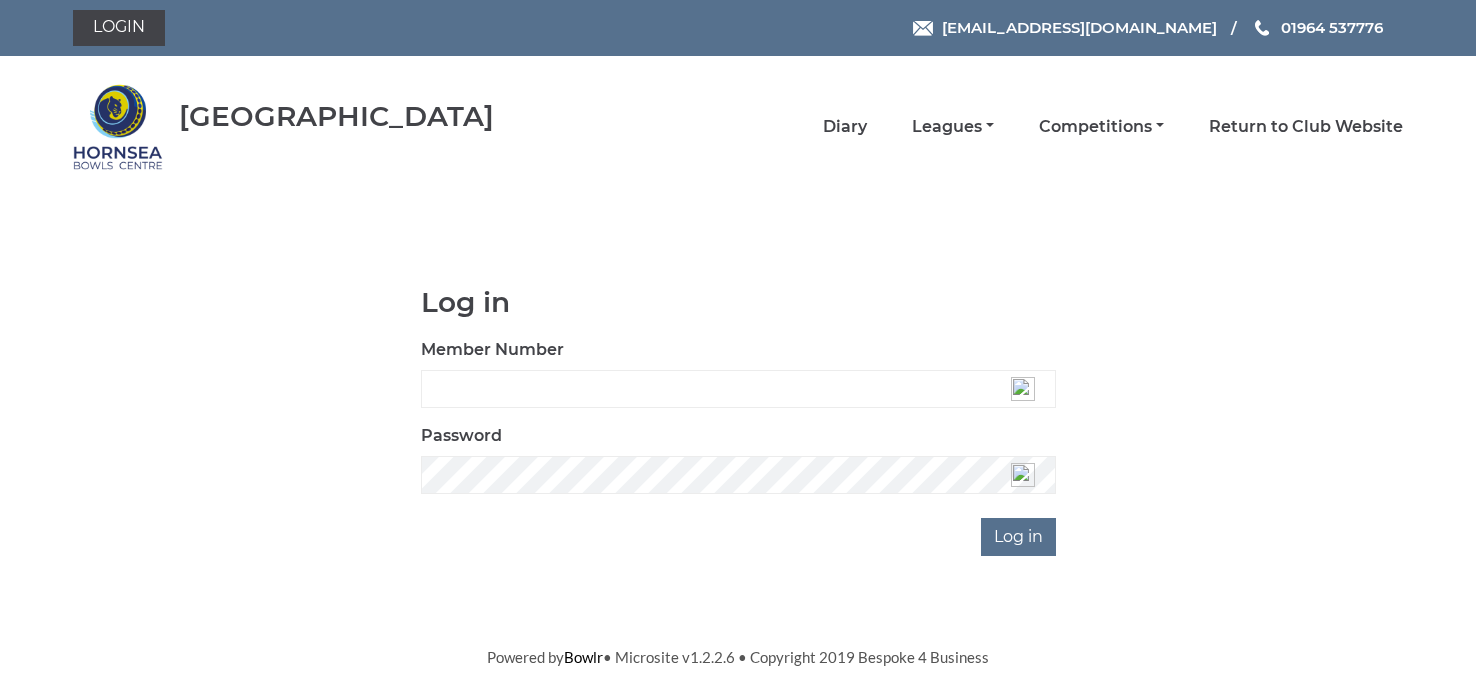 scroll, scrollTop: 0, scrollLeft: 0, axis: both 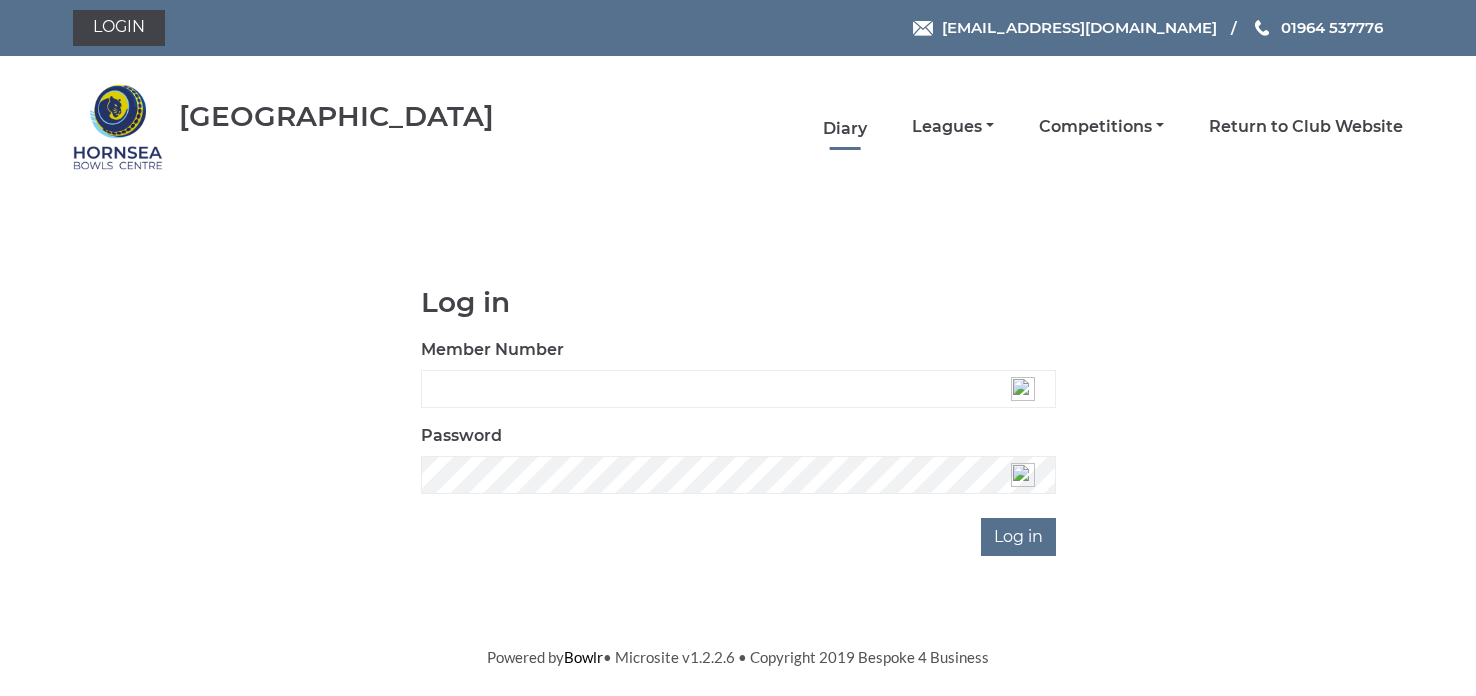 click on "Diary" at bounding box center (845, 129) 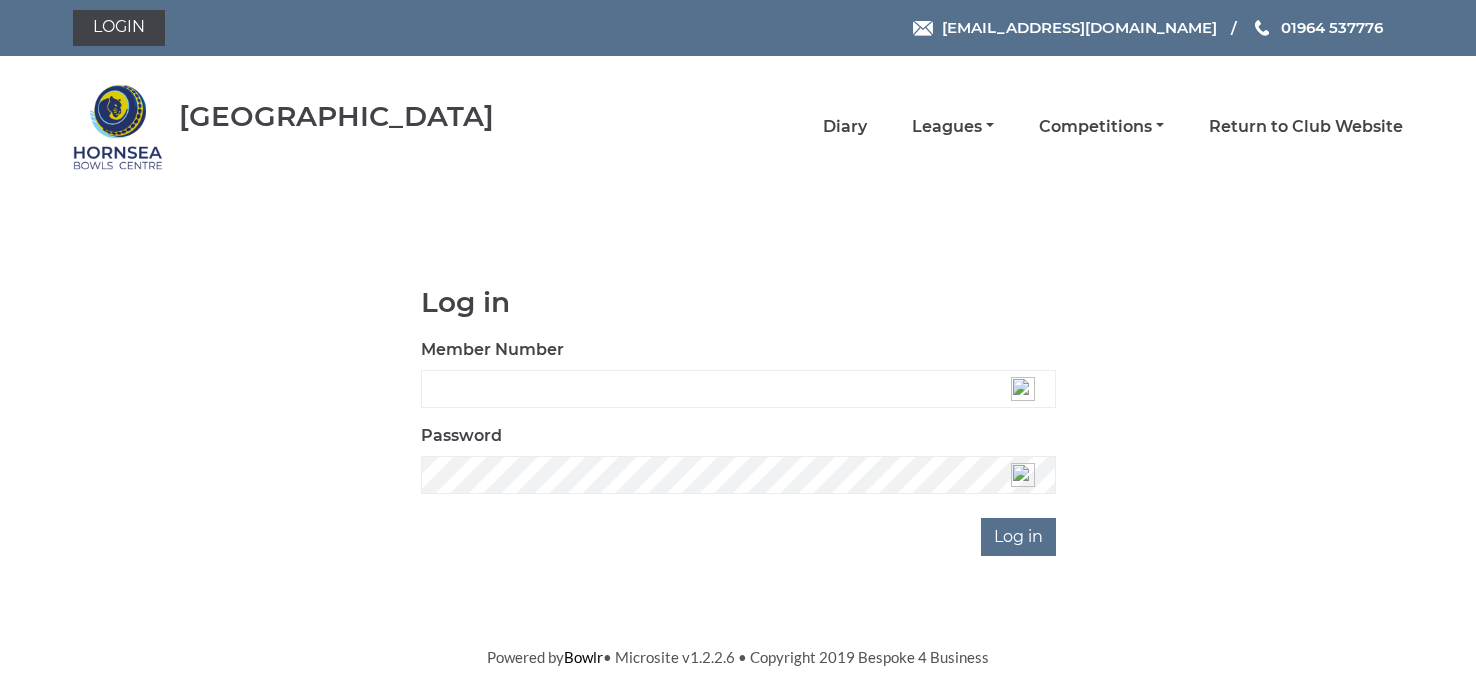 scroll, scrollTop: 0, scrollLeft: 0, axis: both 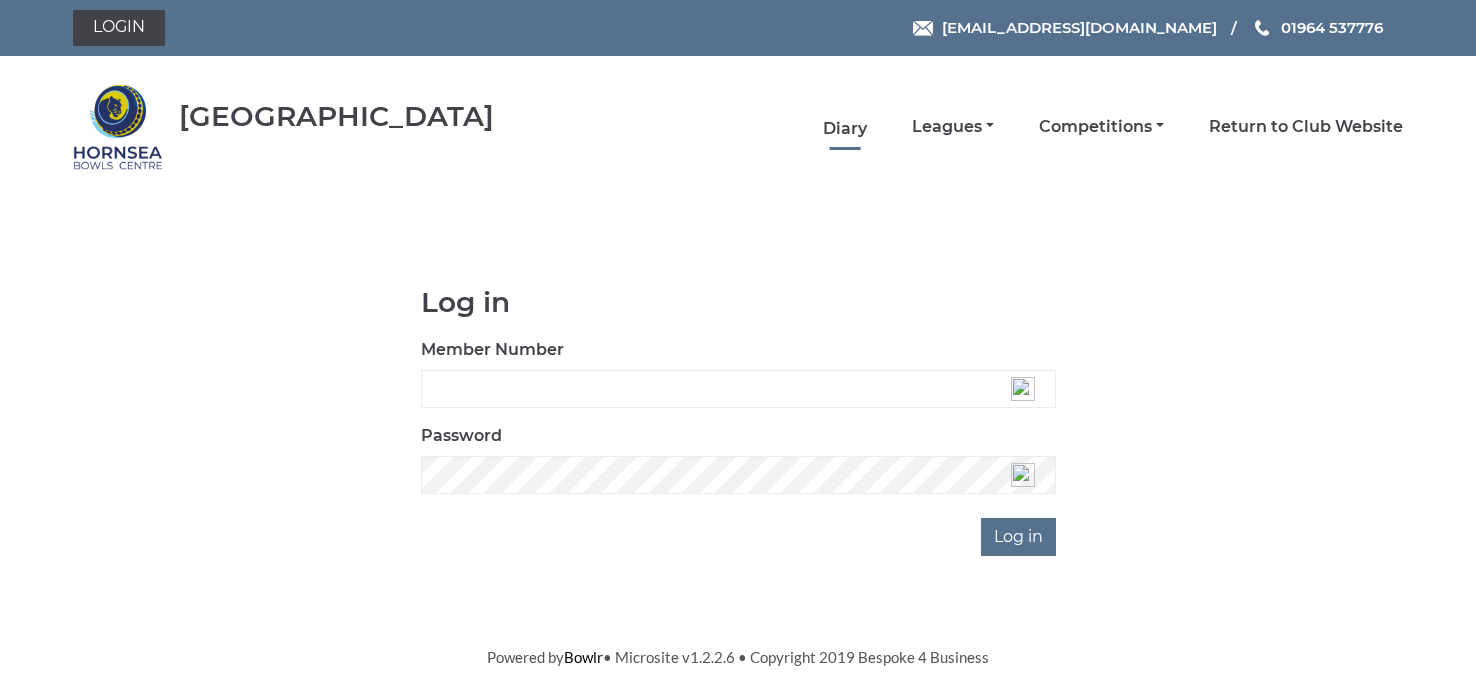 click on "Diary" at bounding box center (845, 129) 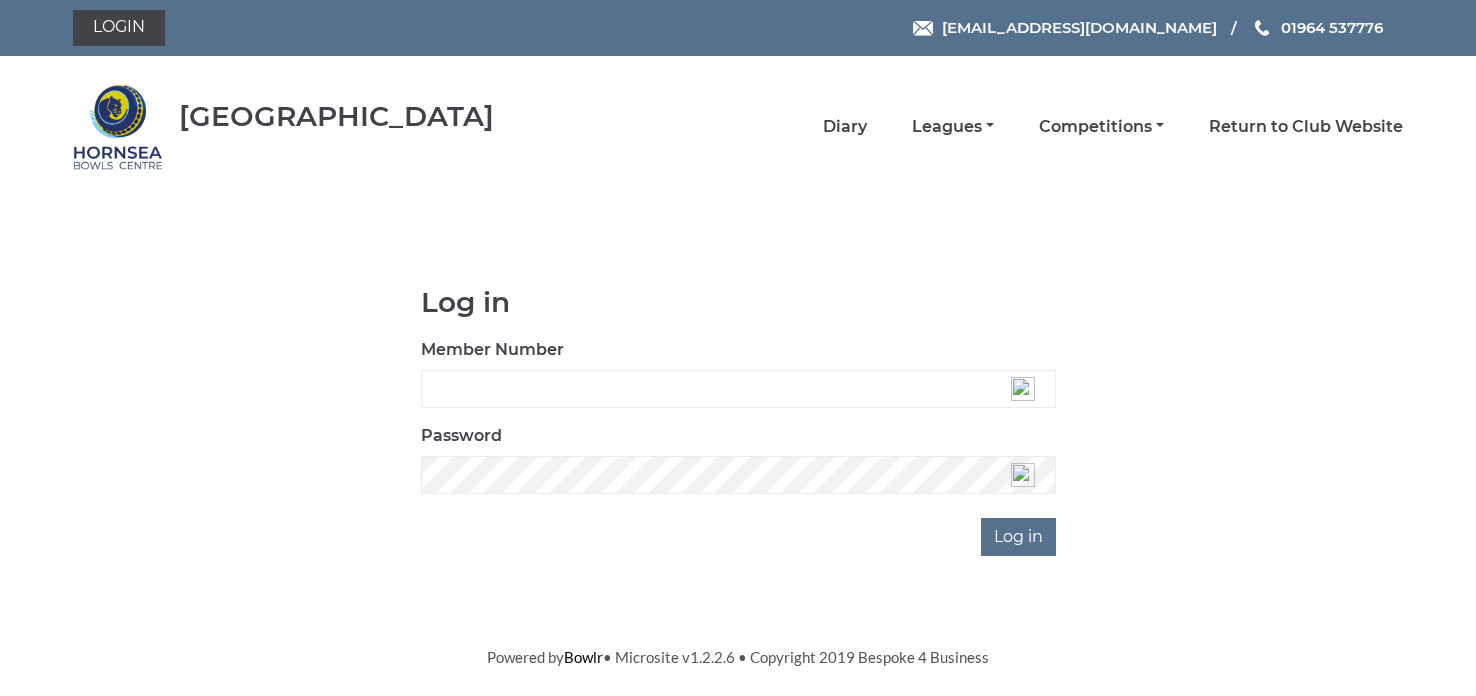 scroll, scrollTop: 0, scrollLeft: 0, axis: both 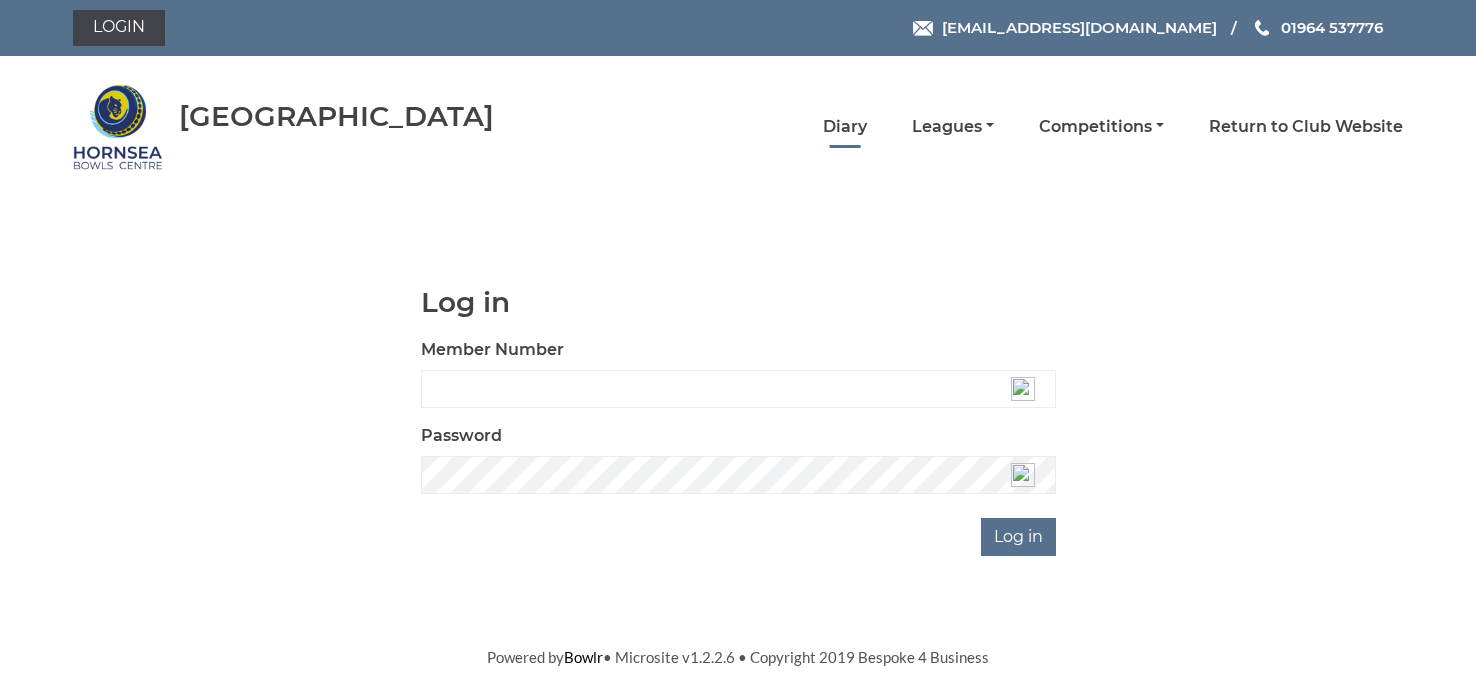 click on "Diary" at bounding box center (845, 127) 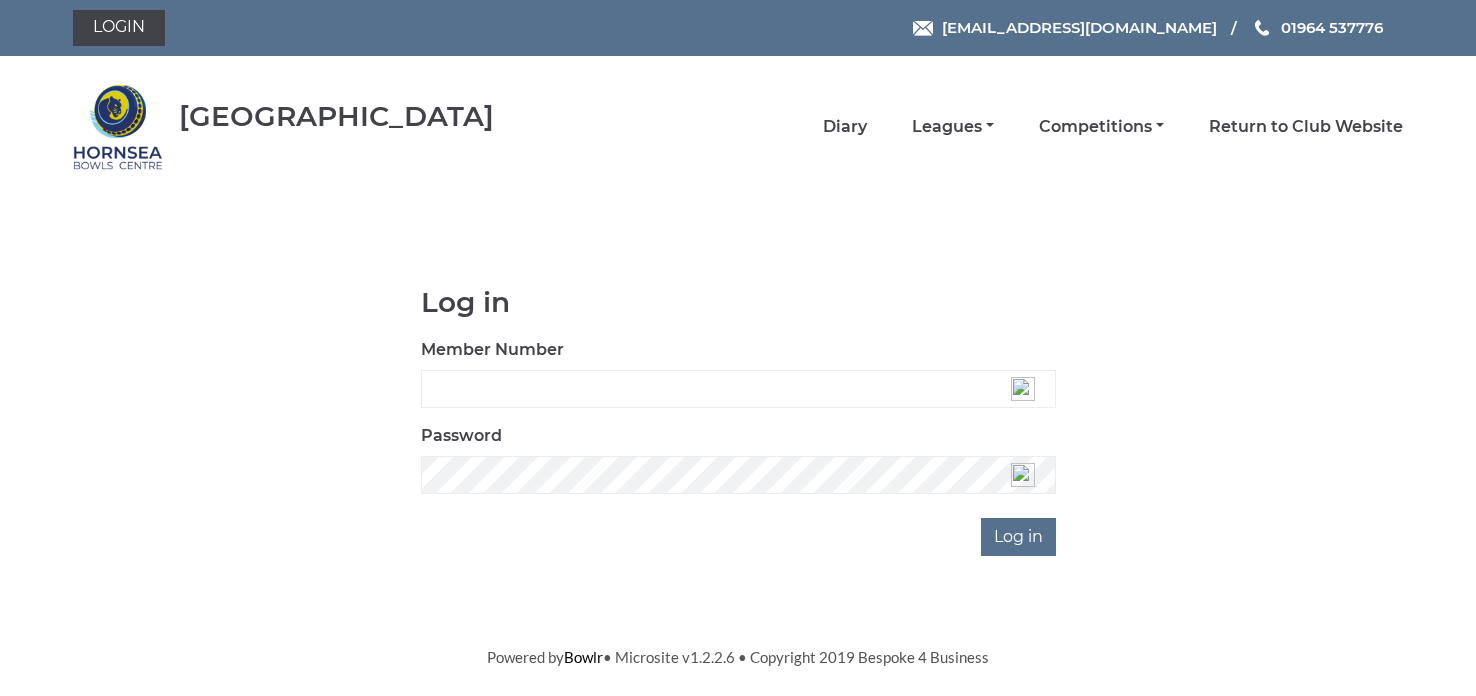 scroll, scrollTop: 0, scrollLeft: 0, axis: both 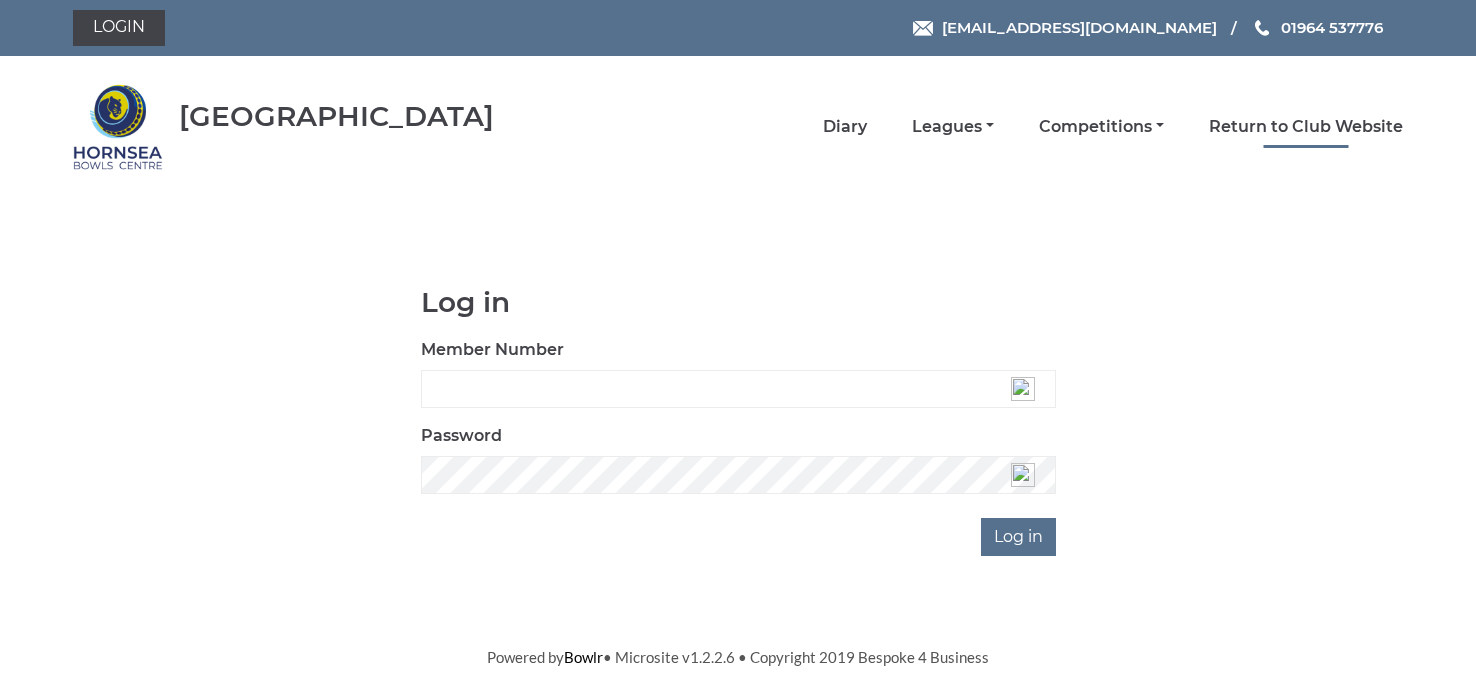 click on "Return to Club Website" at bounding box center [1306, 127] 